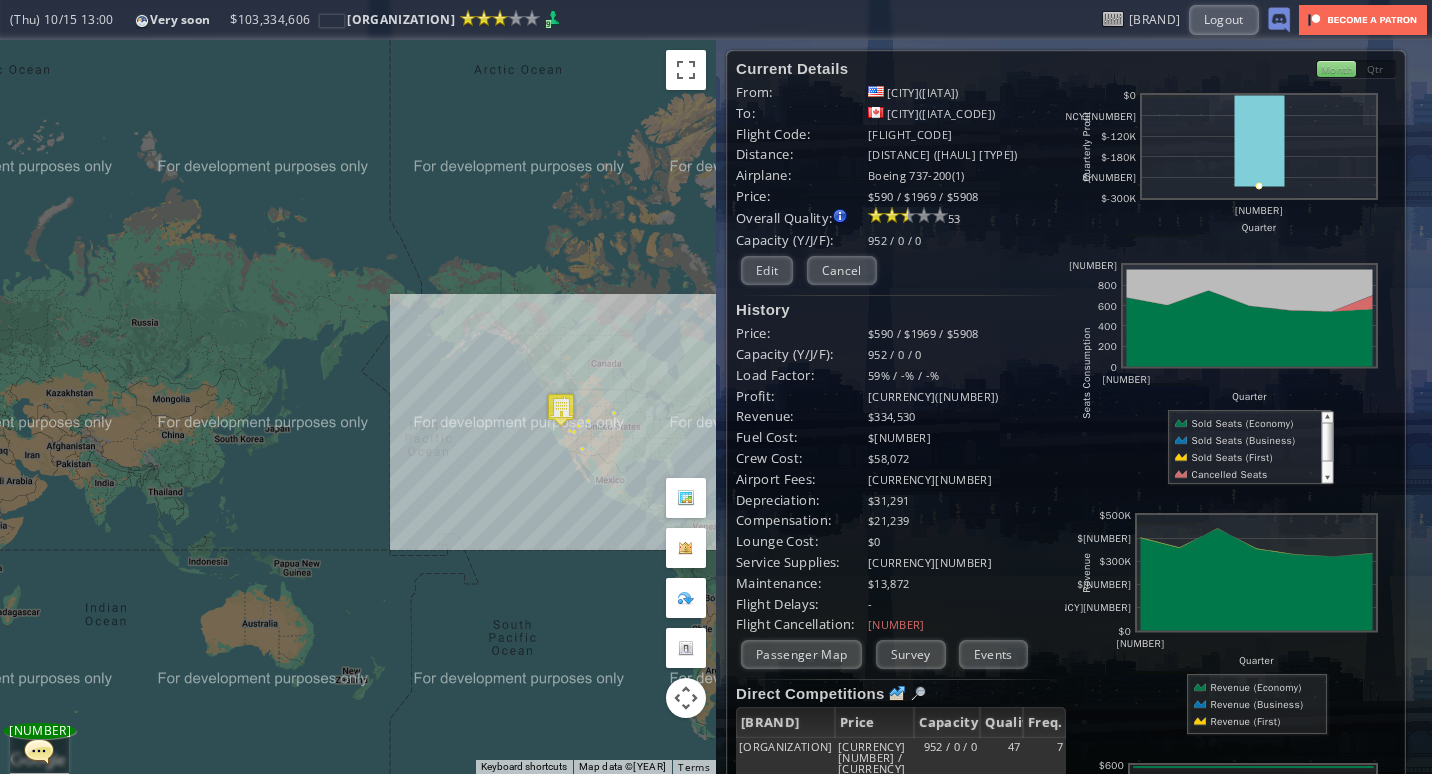 click on "To navigate, press the arrow keys." at bounding box center (358, 407) 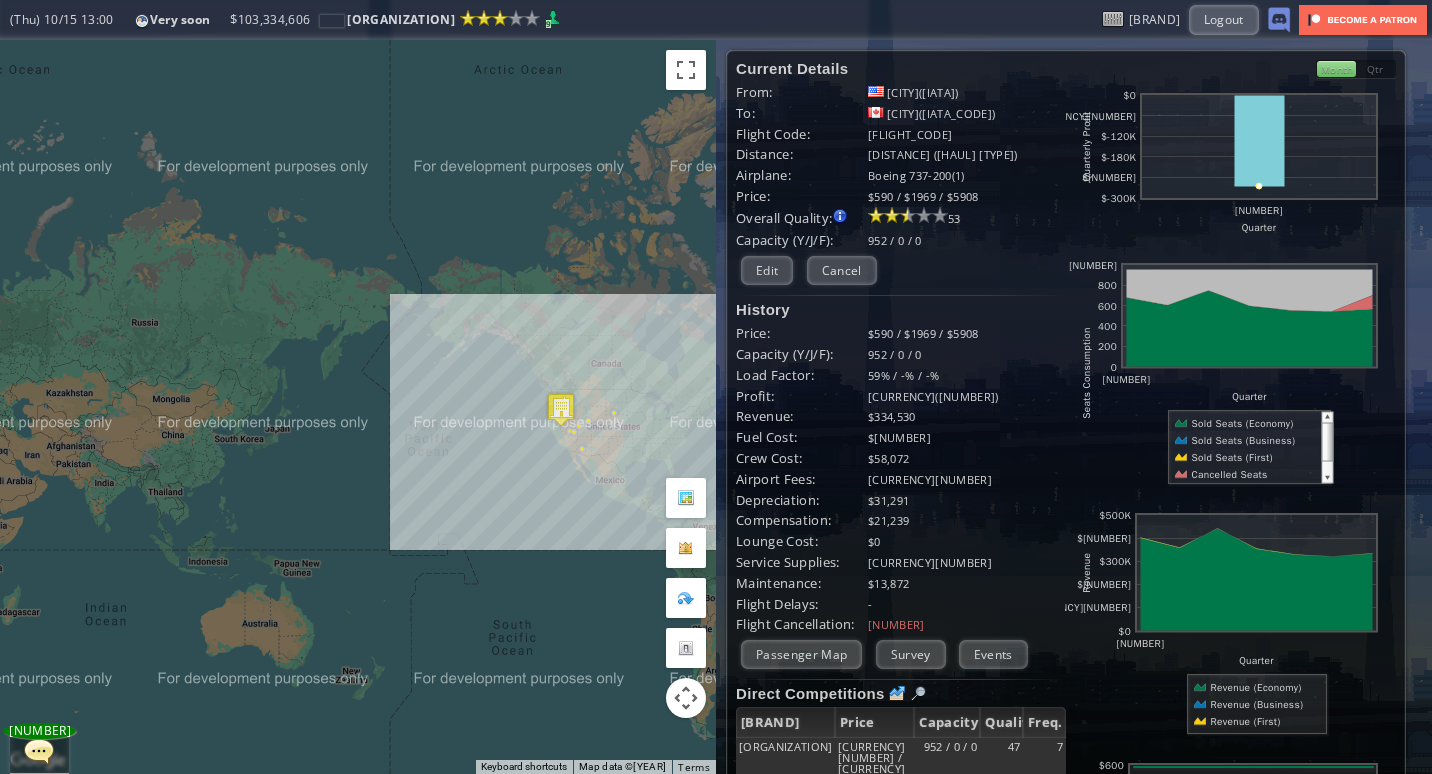 scroll, scrollTop: 0, scrollLeft: 0, axis: both 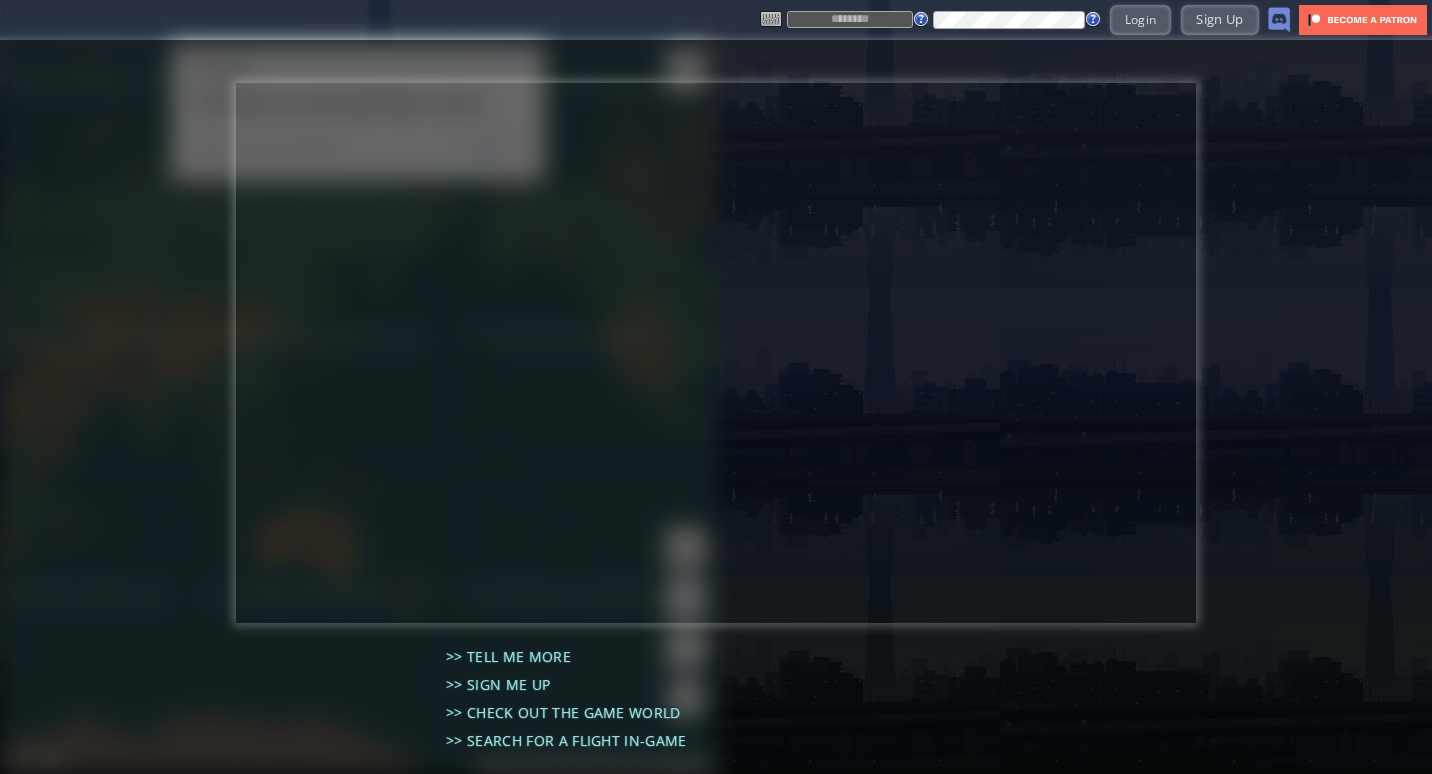 type on "****" 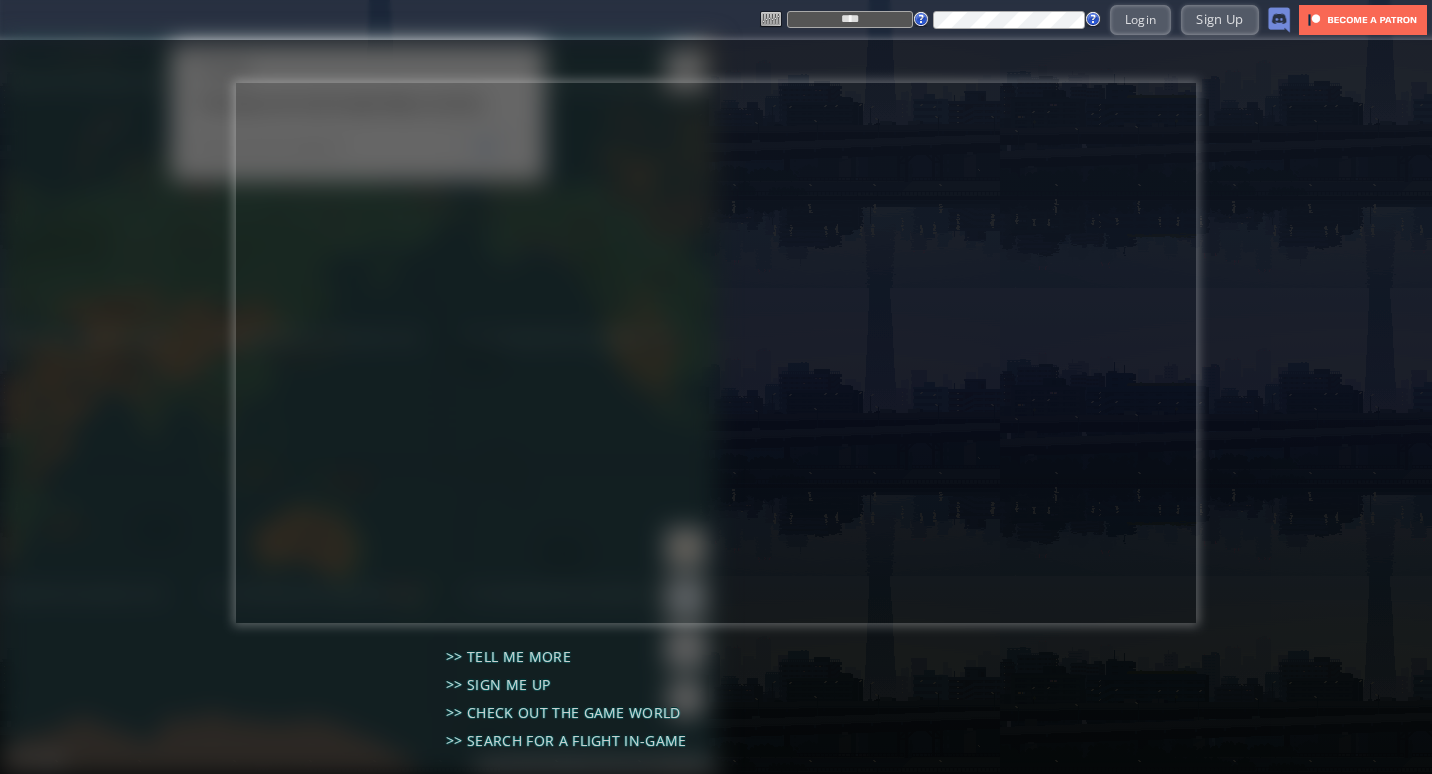 scroll, scrollTop: 23, scrollLeft: 0, axis: vertical 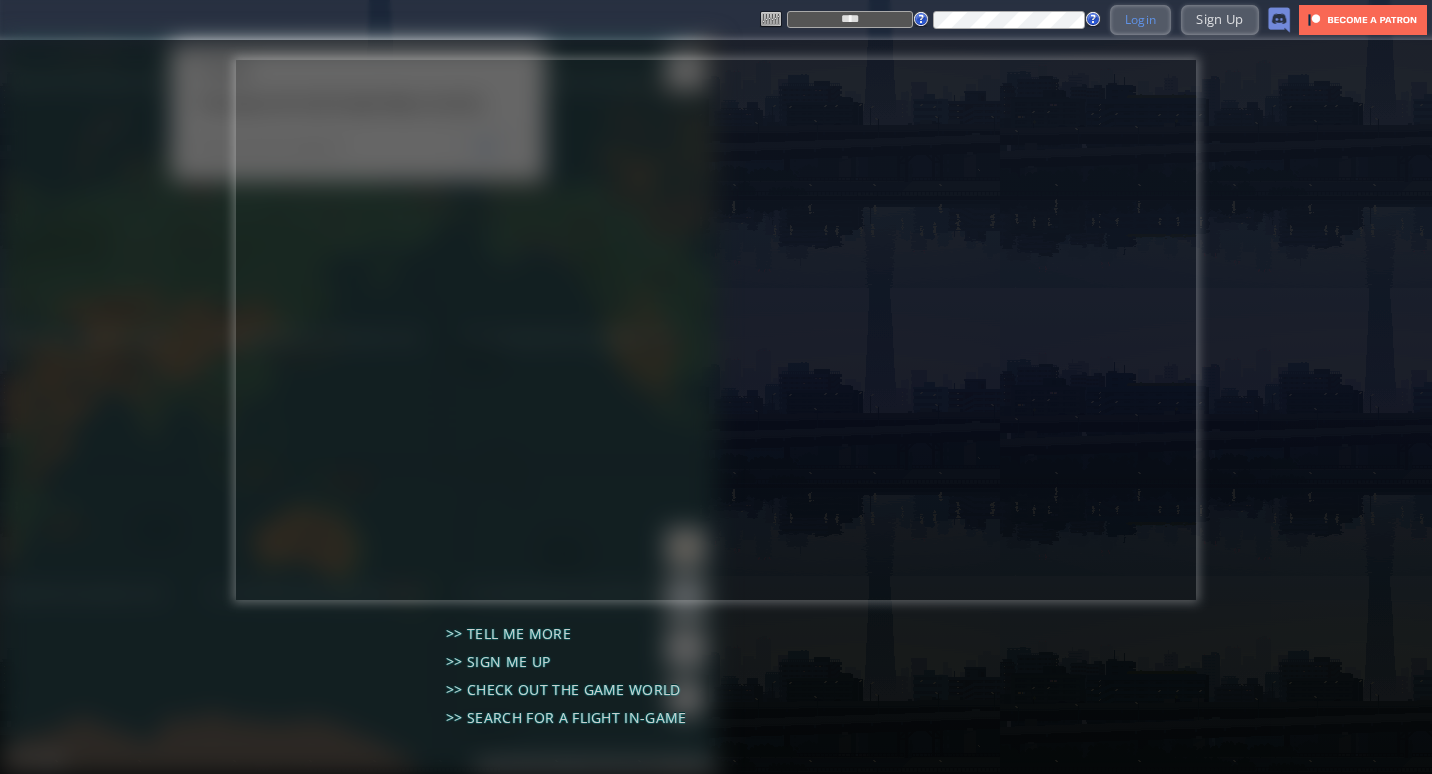 click on "Login" at bounding box center [1141, 19] 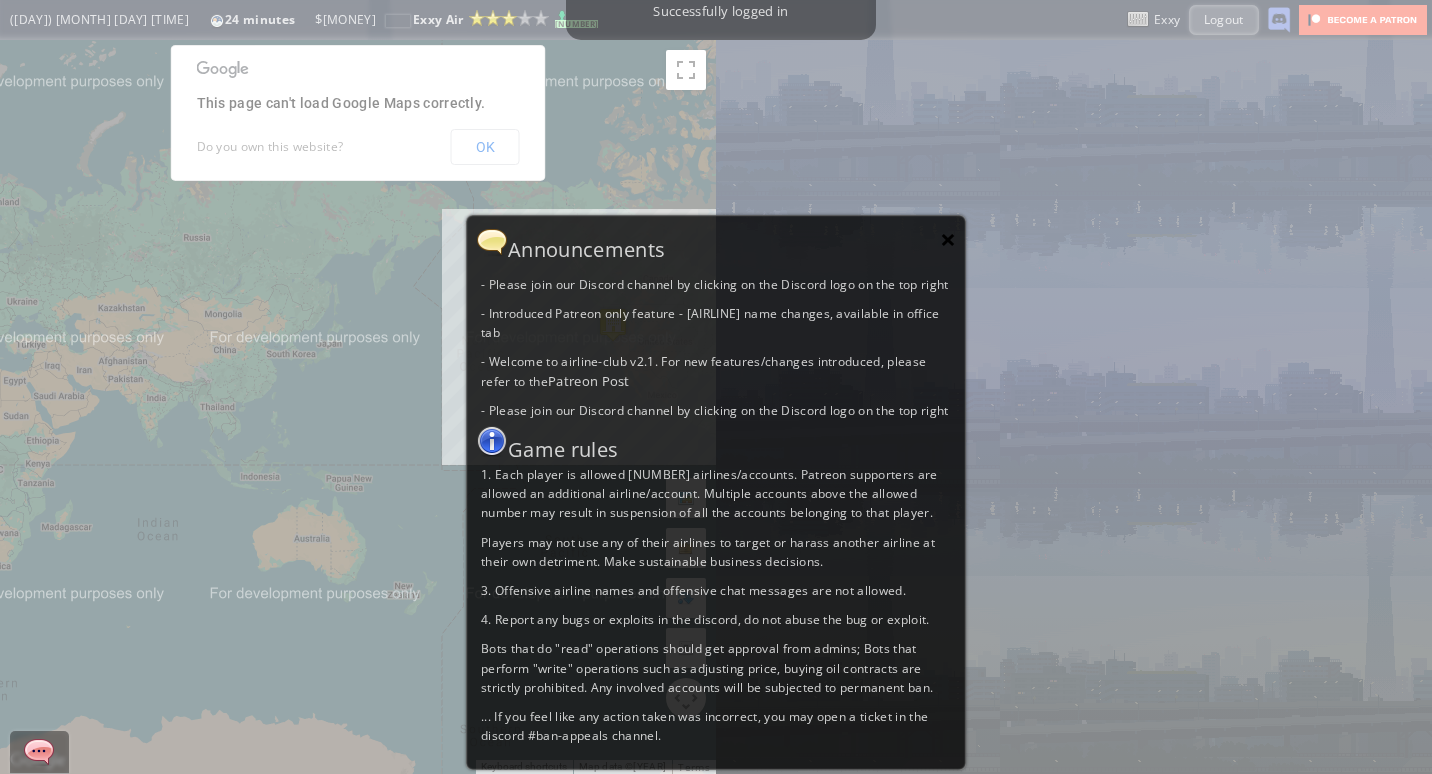 click on "×" at bounding box center (948, 239) 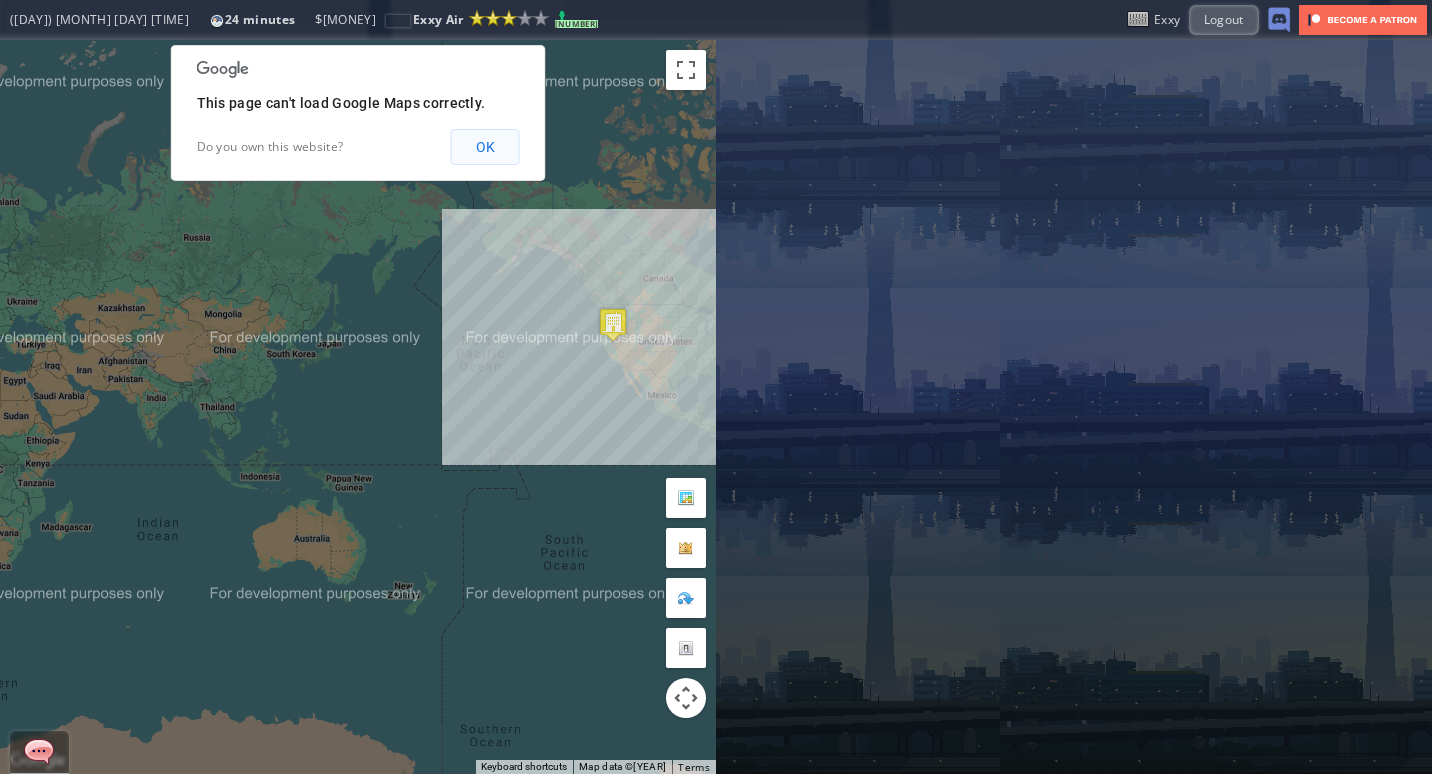 click on "OK" at bounding box center (485, 147) 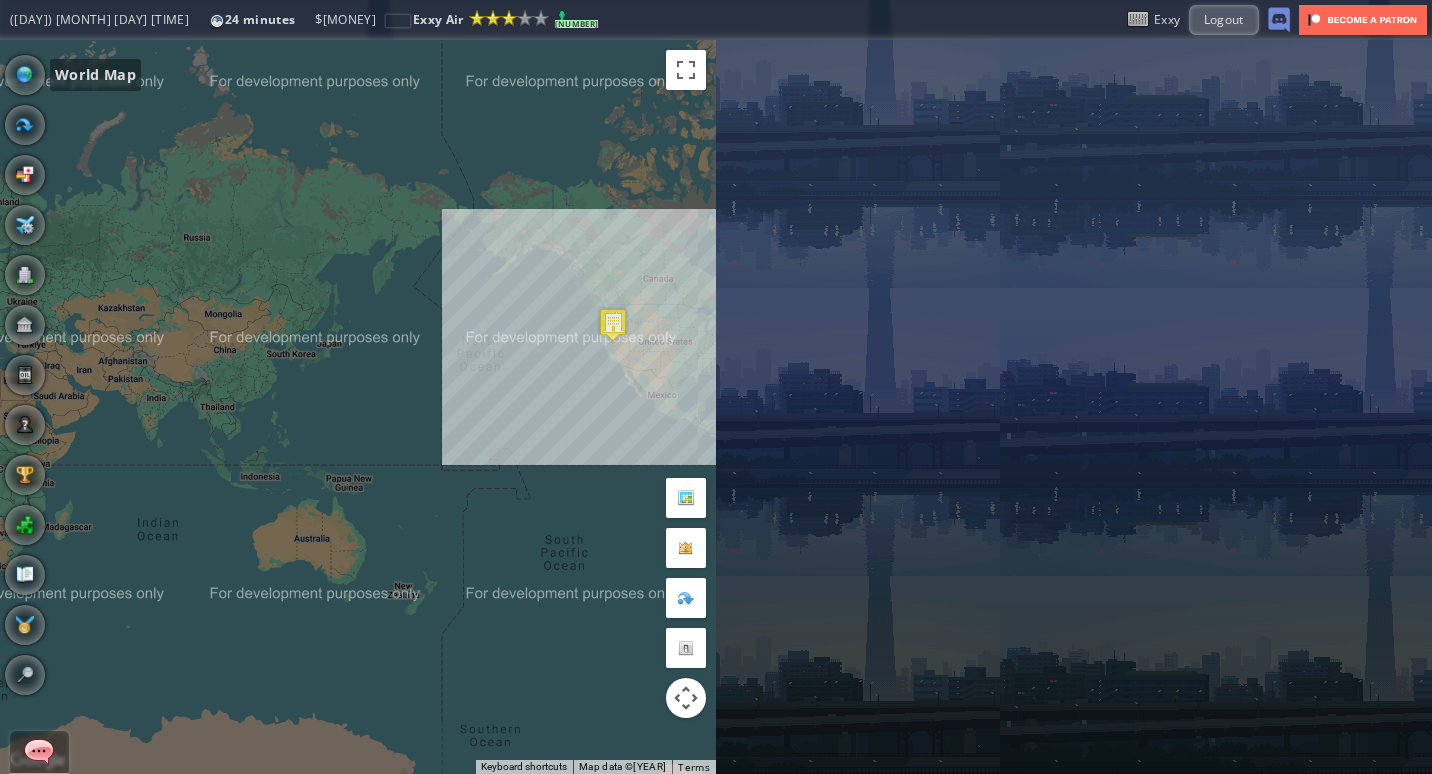 click at bounding box center [7, 387] 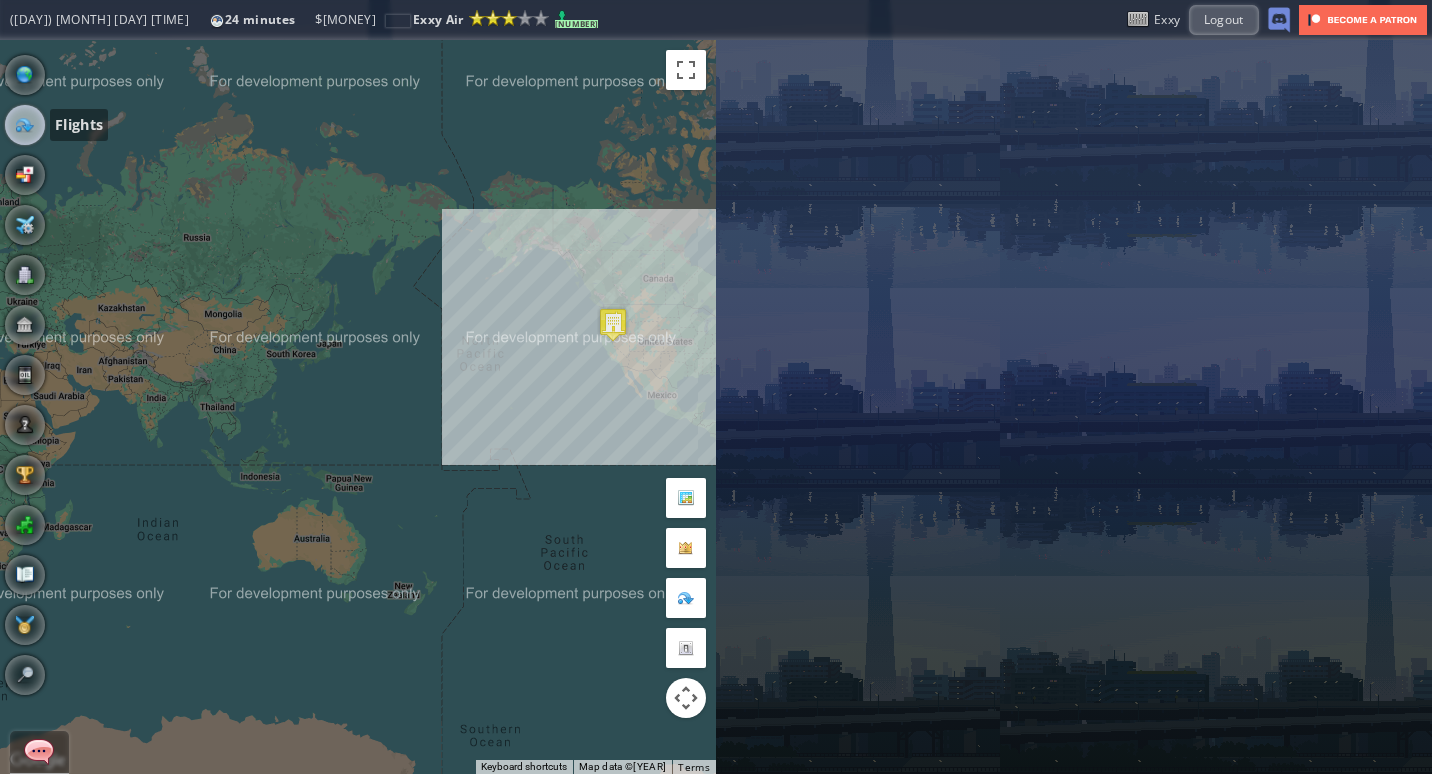 click at bounding box center (25, 125) 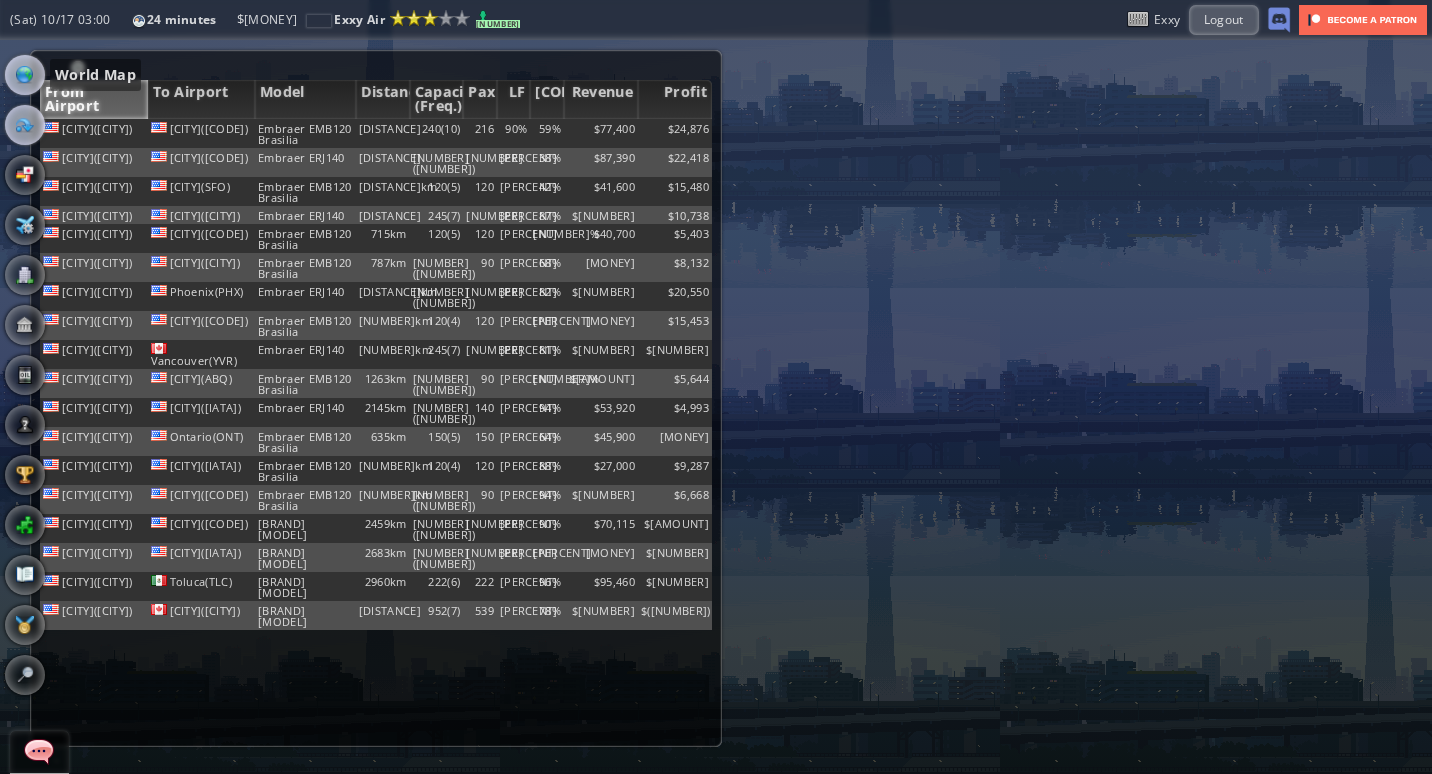 click at bounding box center (25, 75) 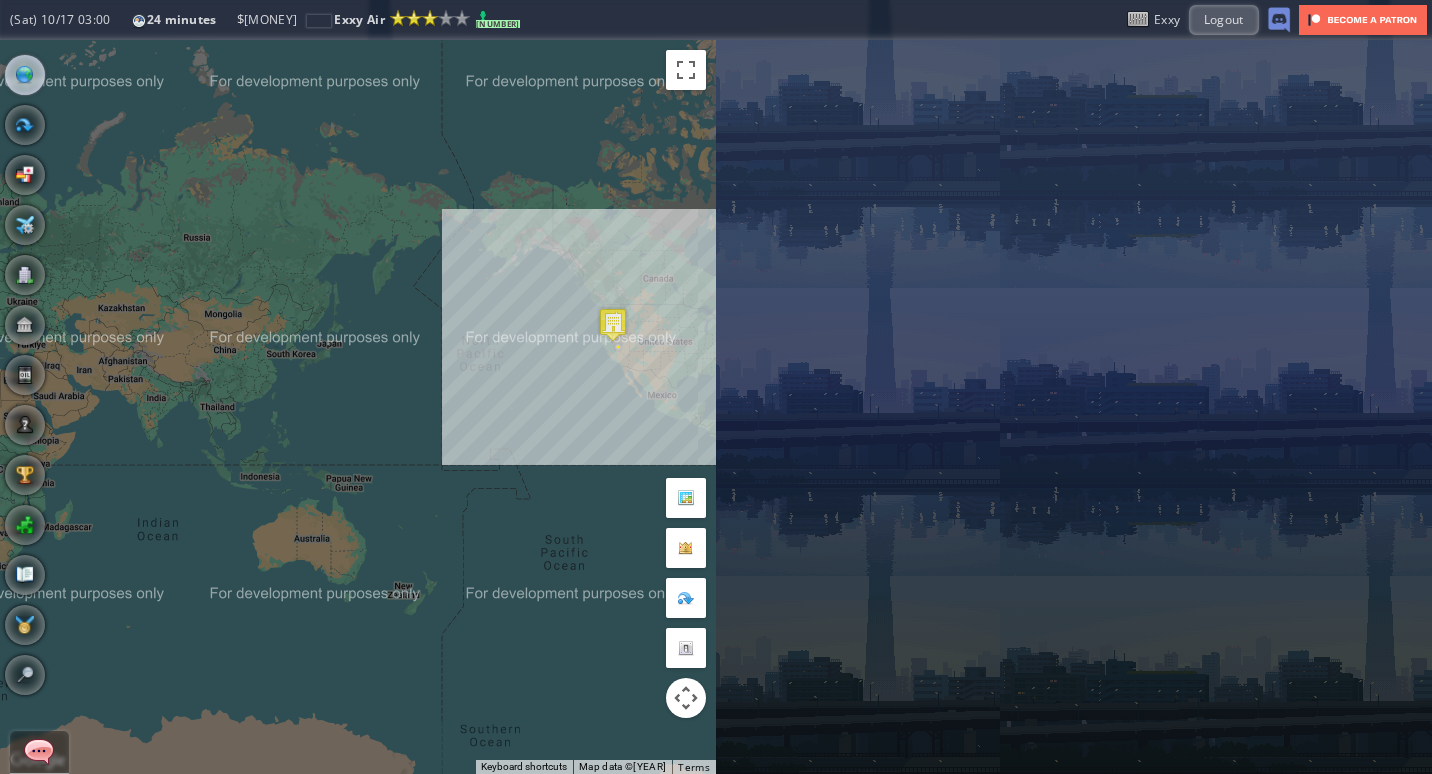 click on "To navigate, press the arrow keys." at bounding box center (358, 407) 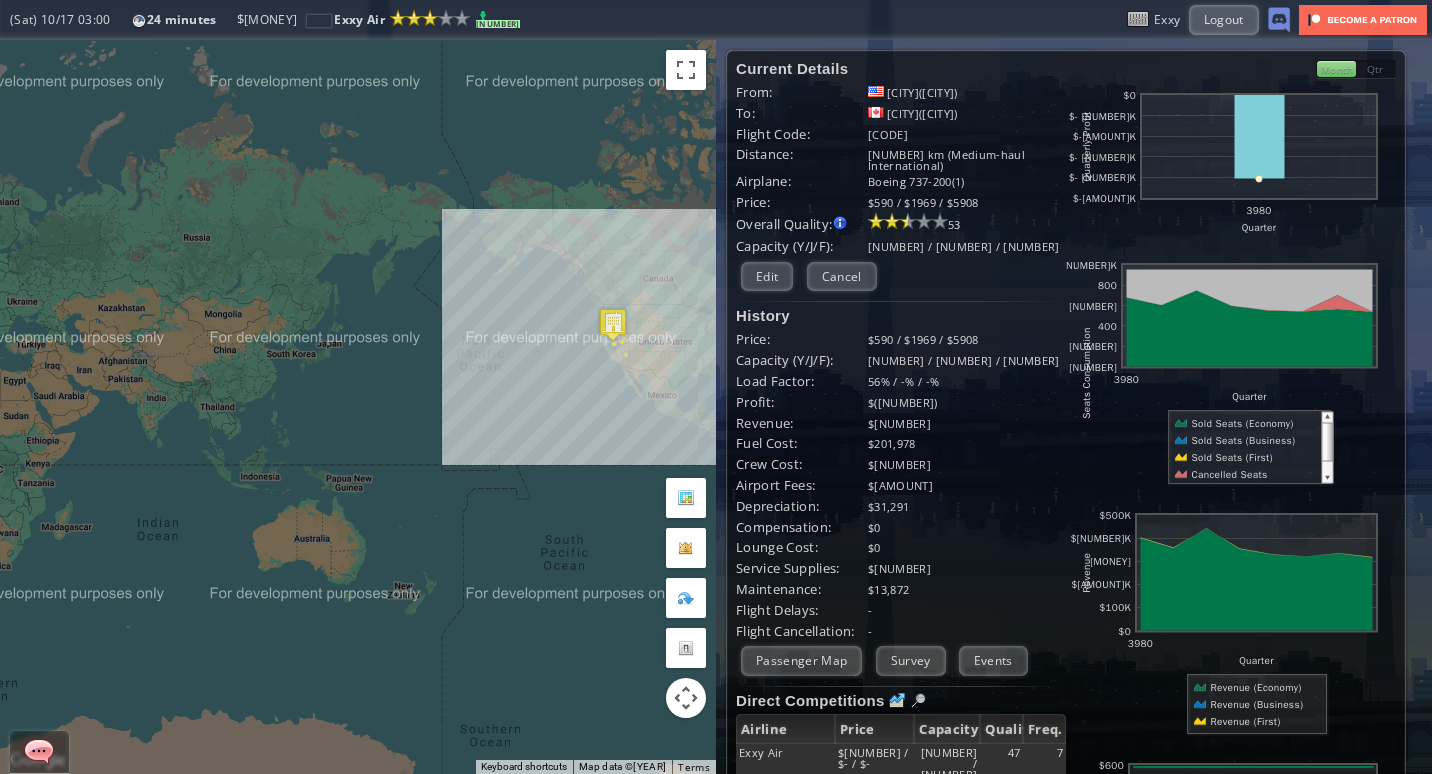click at bounding box center [1250, 329] 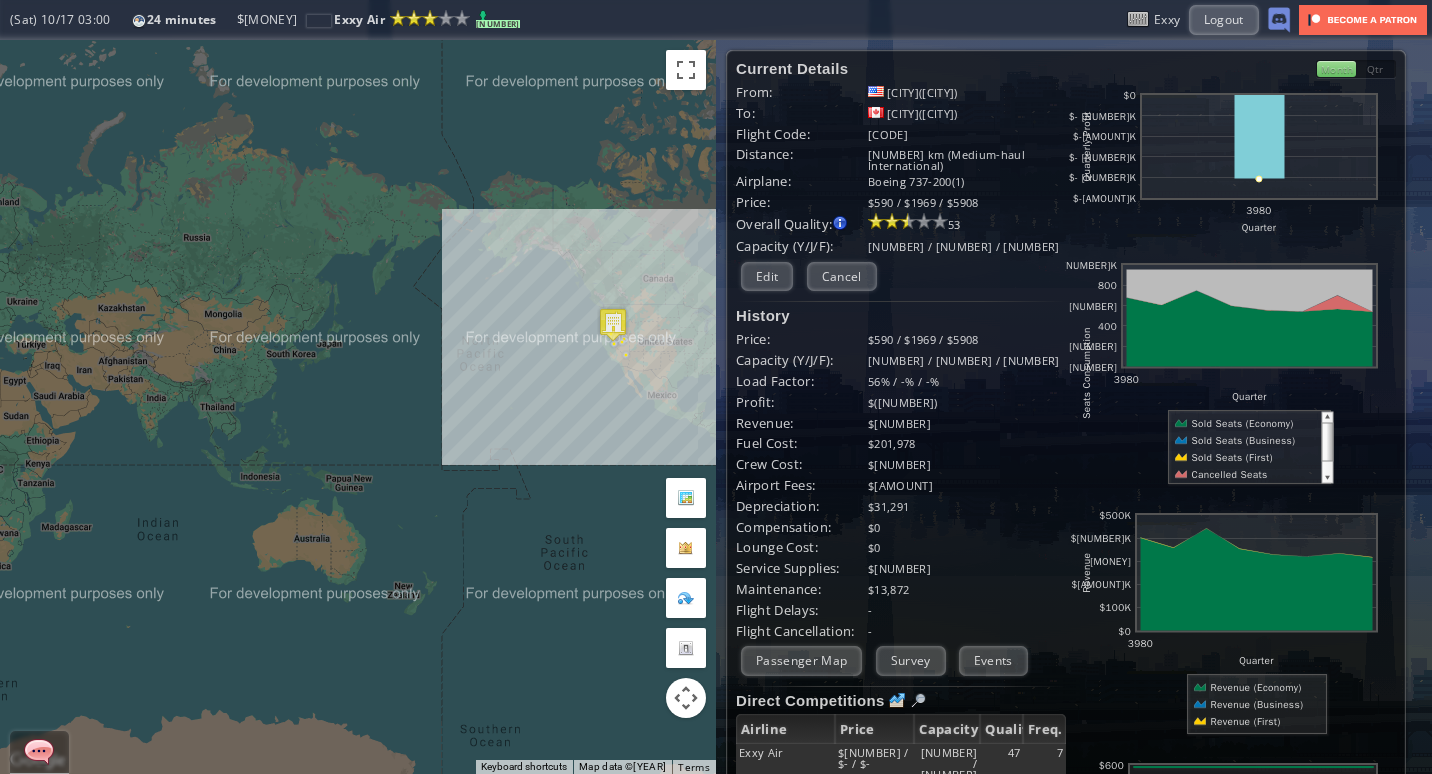 click at bounding box center [1250, 329] 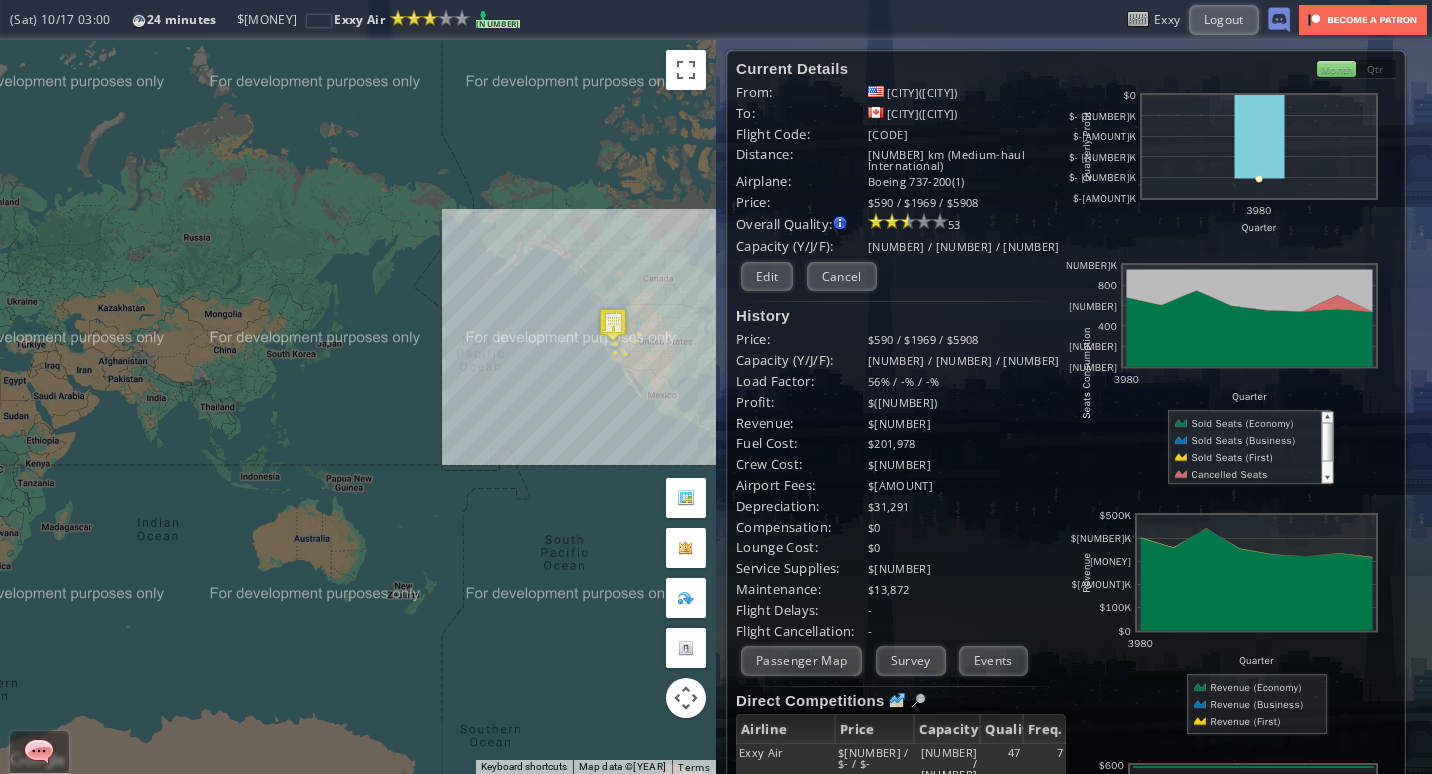 click at bounding box center [1250, 329] 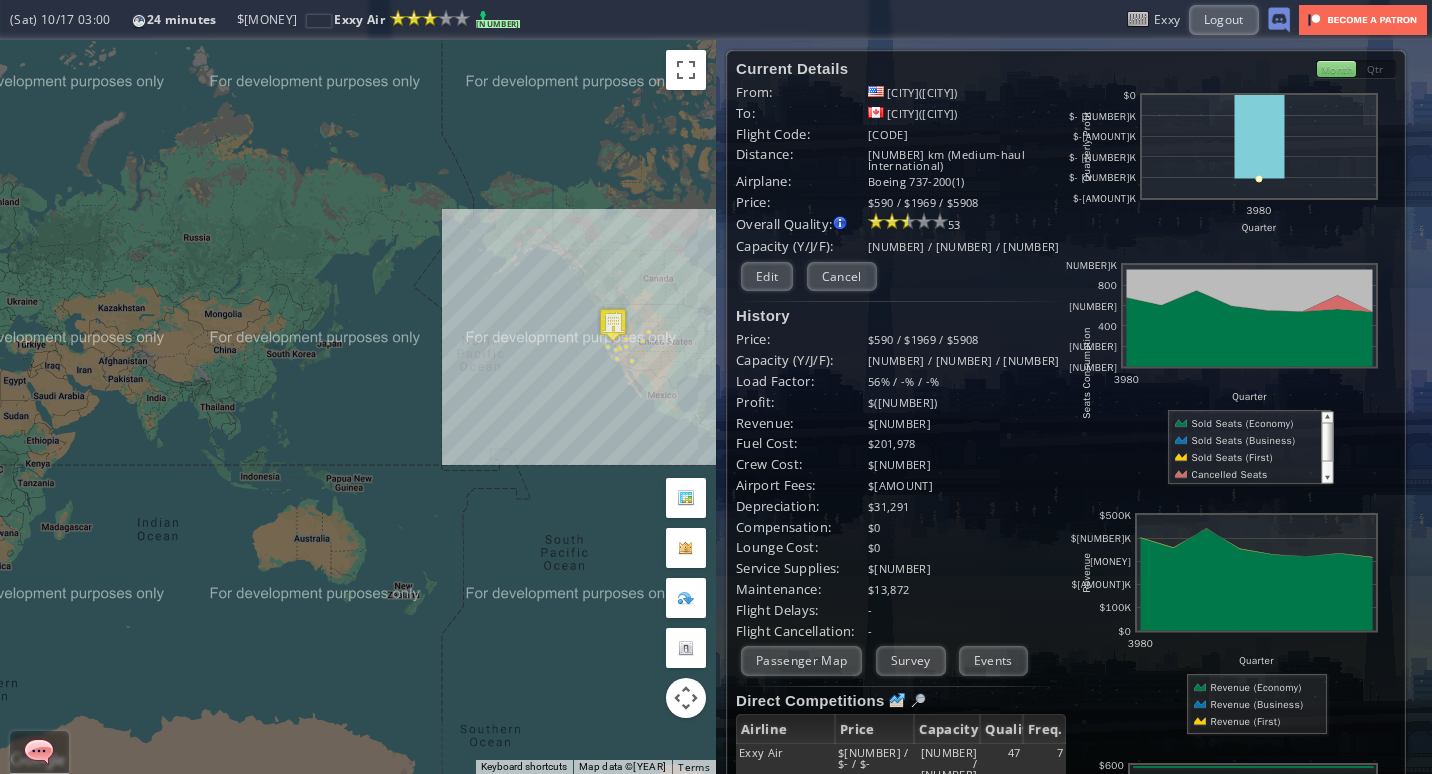 click at bounding box center (1250, 329) 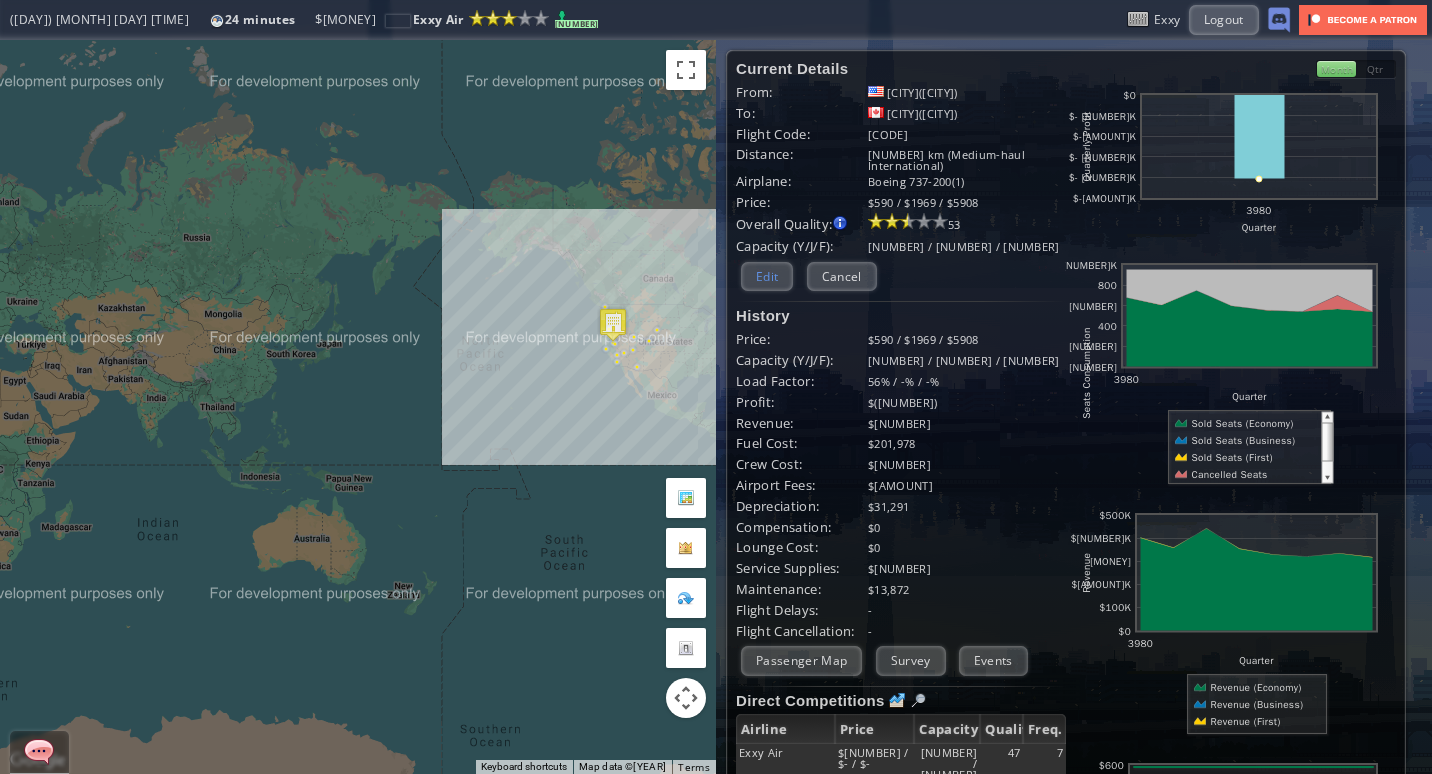 click on "Edit" at bounding box center [767, 276] 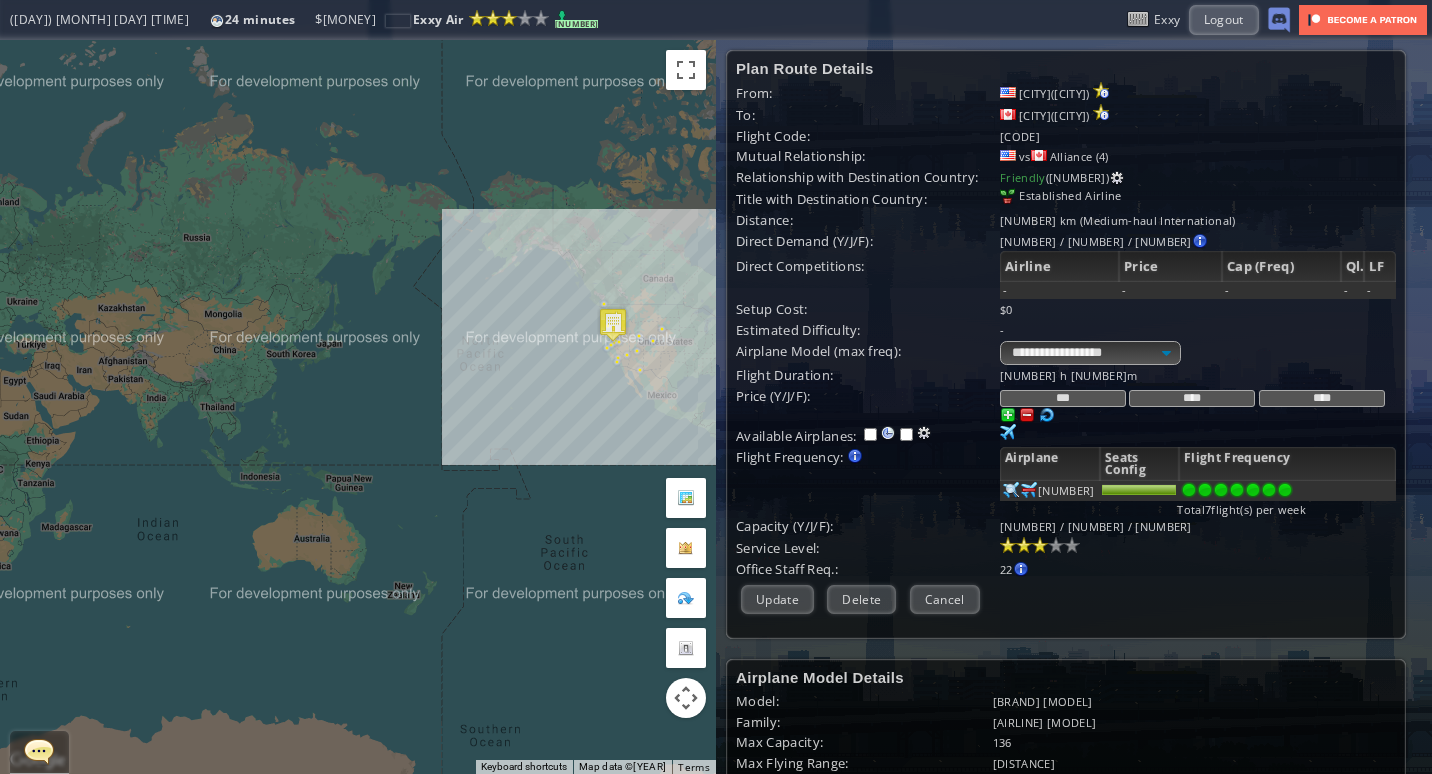 click on "***" at bounding box center [1063, 398] 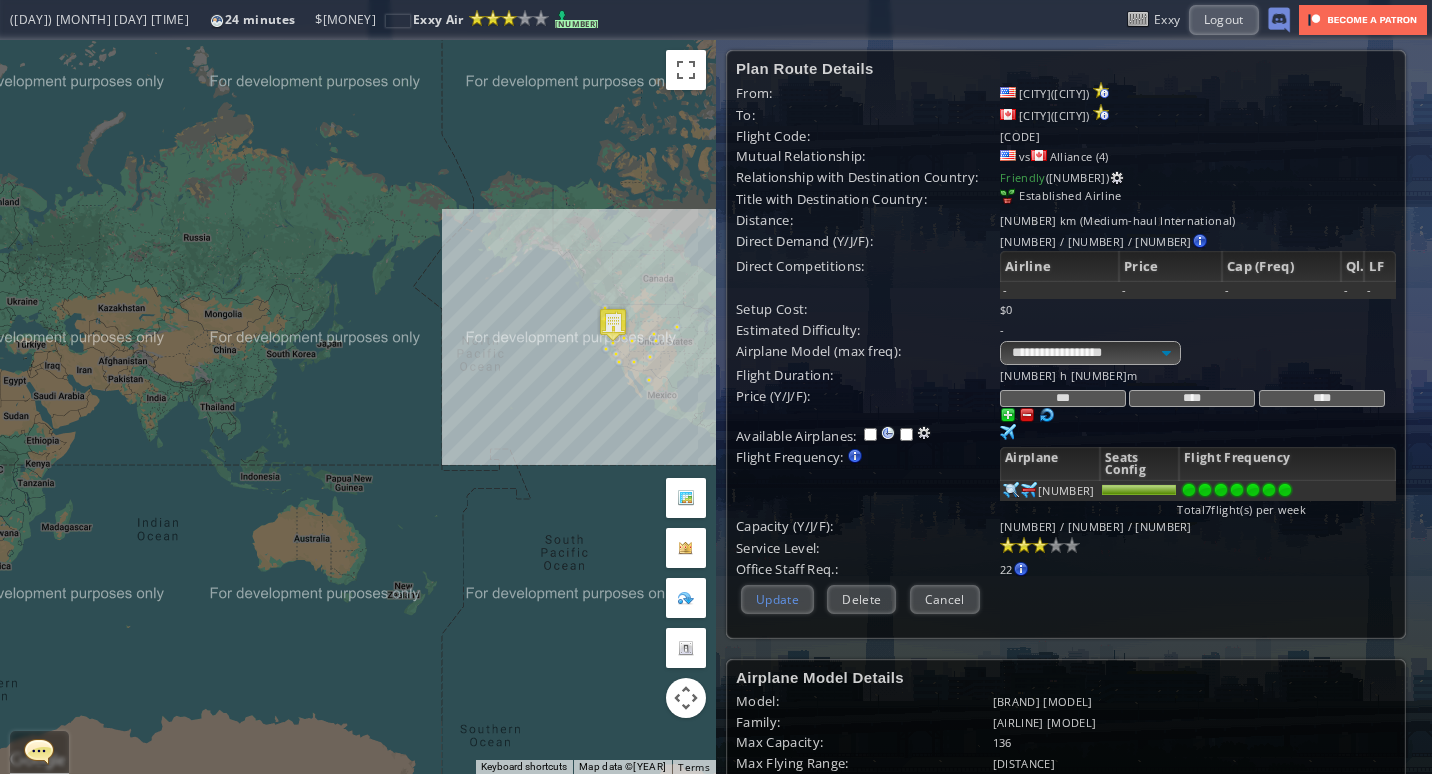 click on "Update" at bounding box center [777, 599] 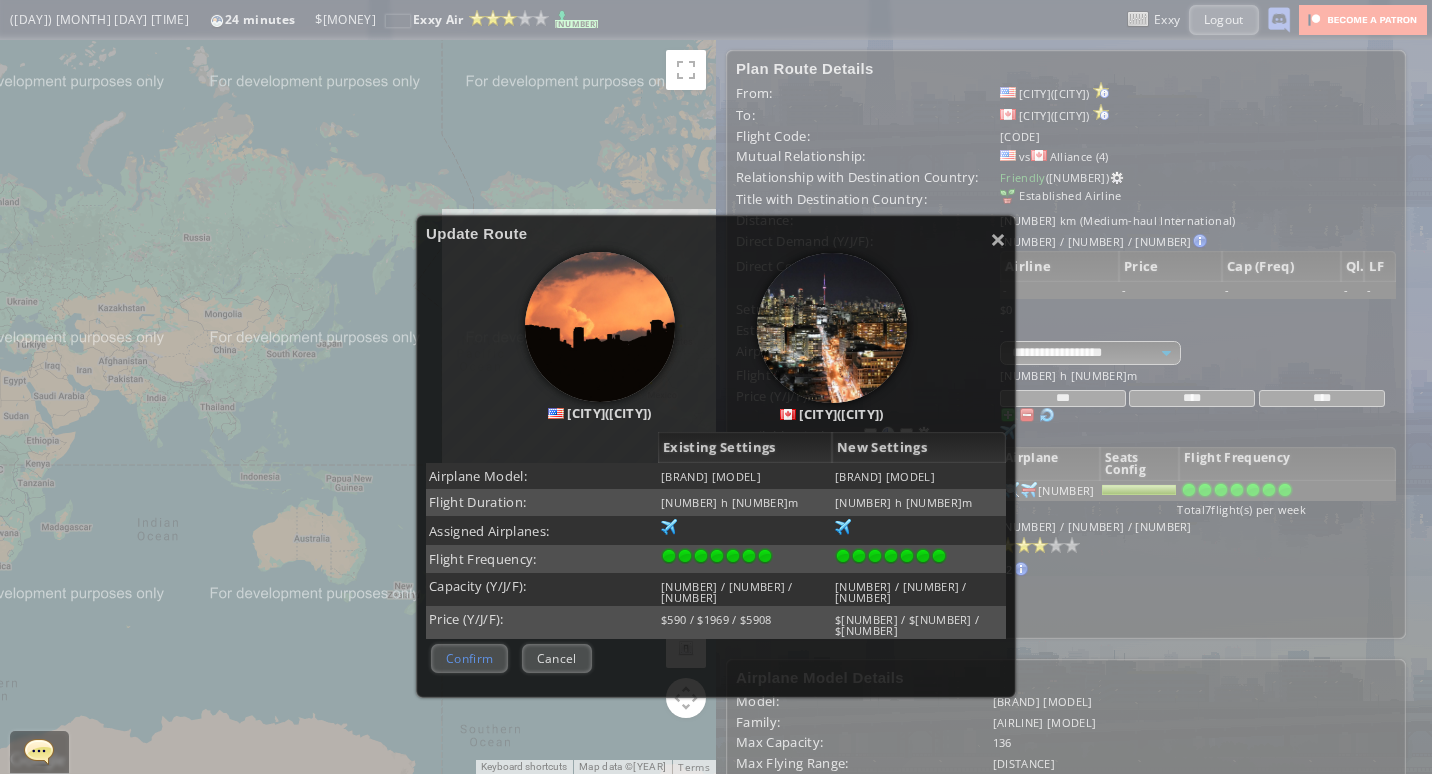 click on "Confirm" at bounding box center [469, 658] 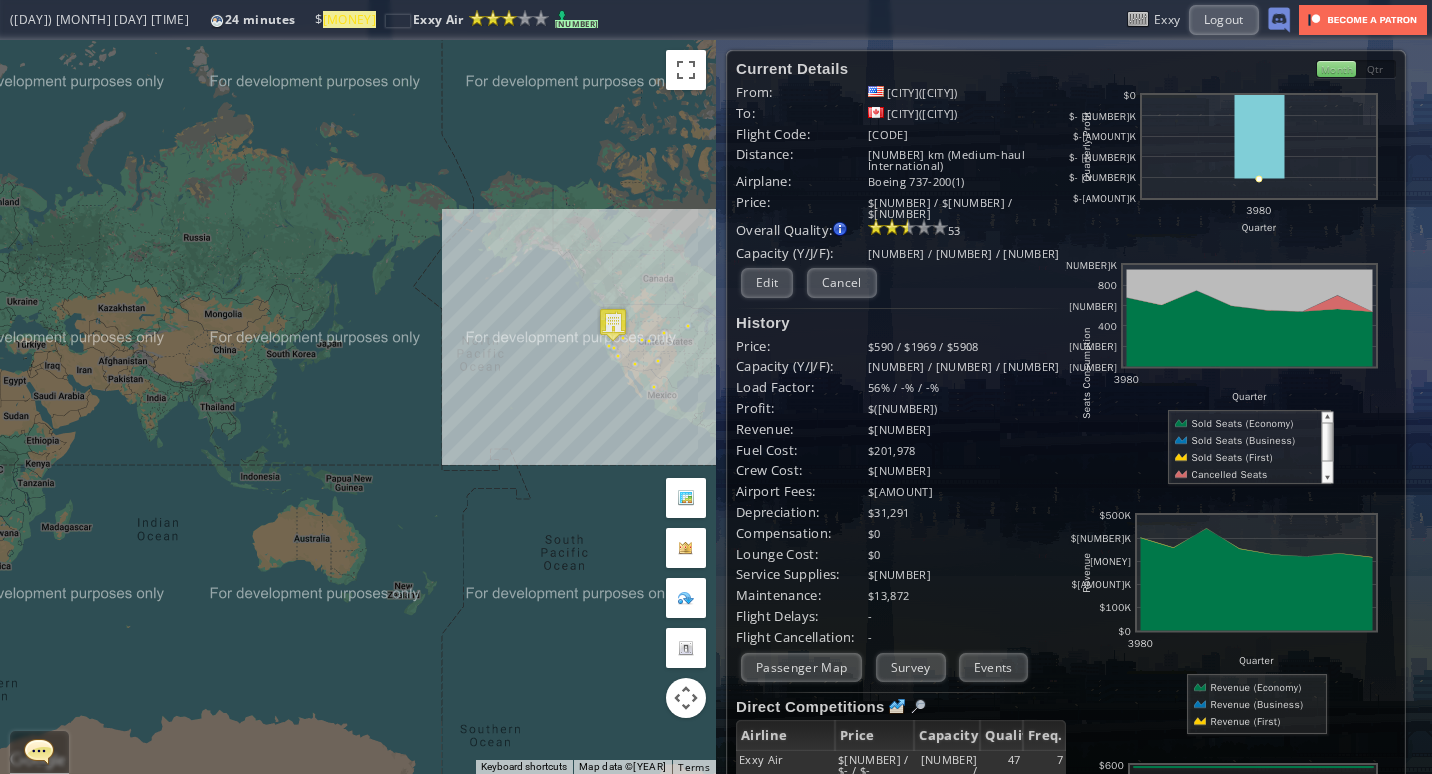 click on "Current Details
From:
Reno(RNO)
To:
Toronto(YYZ)
Flight Code:
DX 016
Distance:
3337 km (Medium-haul International)
Airplane:
Boeing 737-200(1)
Price:
$580 / $1969 / $5908
Overall Quality:
Overall quality is determined by:
- Fleet Age per Route
- Service Star level per route
- Company wide Service Quality
53
952 / 0 / 0" at bounding box center [901, 516] 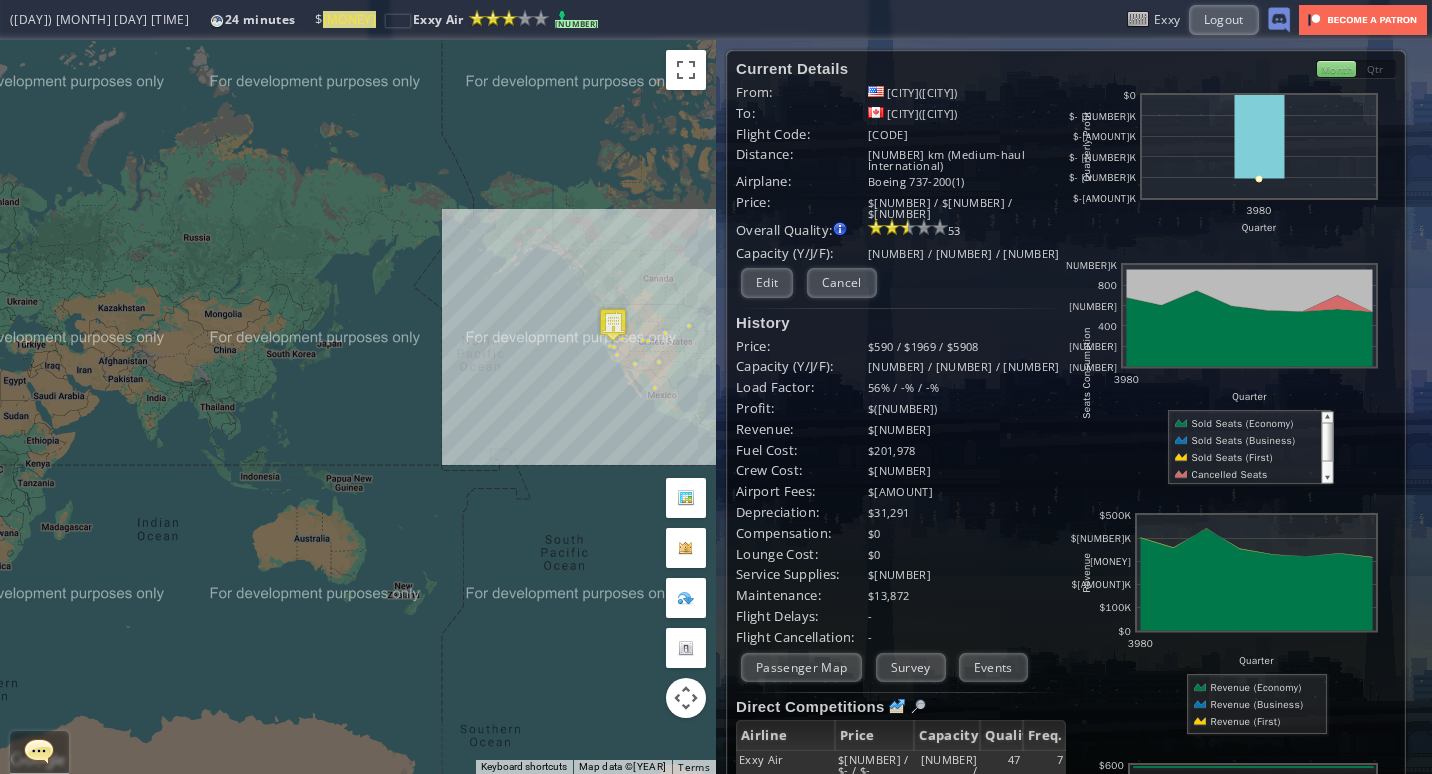 click on "Current Details
From:
Reno(RNO)
To:
Toronto(YYZ)
Flight Code:
DX 016
Distance:
3337 km (Medium-haul International)
Airplane:
Boeing 737-200(1)
Price:
$580 / $1969 / $5908
Overall Quality:
Overall quality is determined by:
- Fleet Age per Route
- Service Star level per route
- Company wide Service Quality
53
952 / 0 / 0" at bounding box center (901, 516) 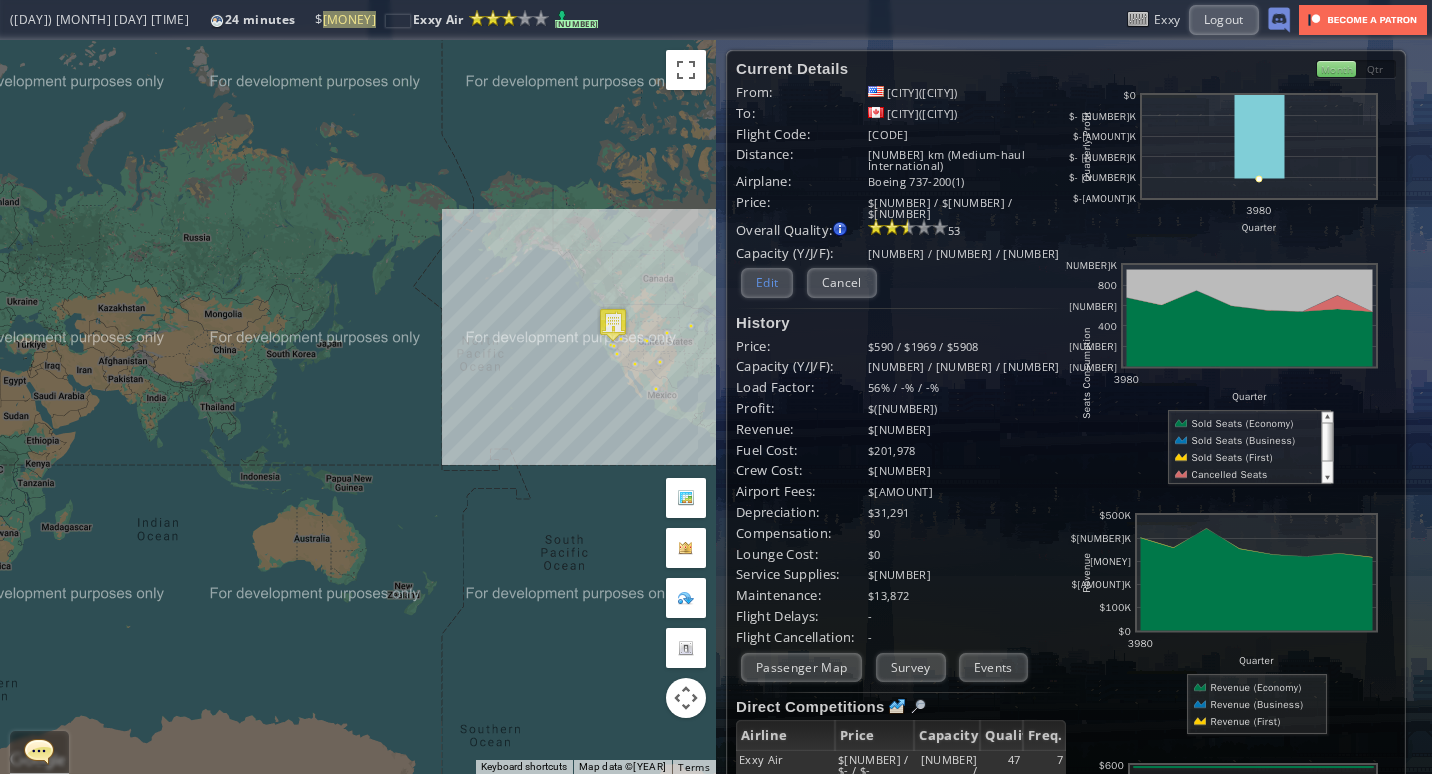 click on "Edit" at bounding box center (767, 282) 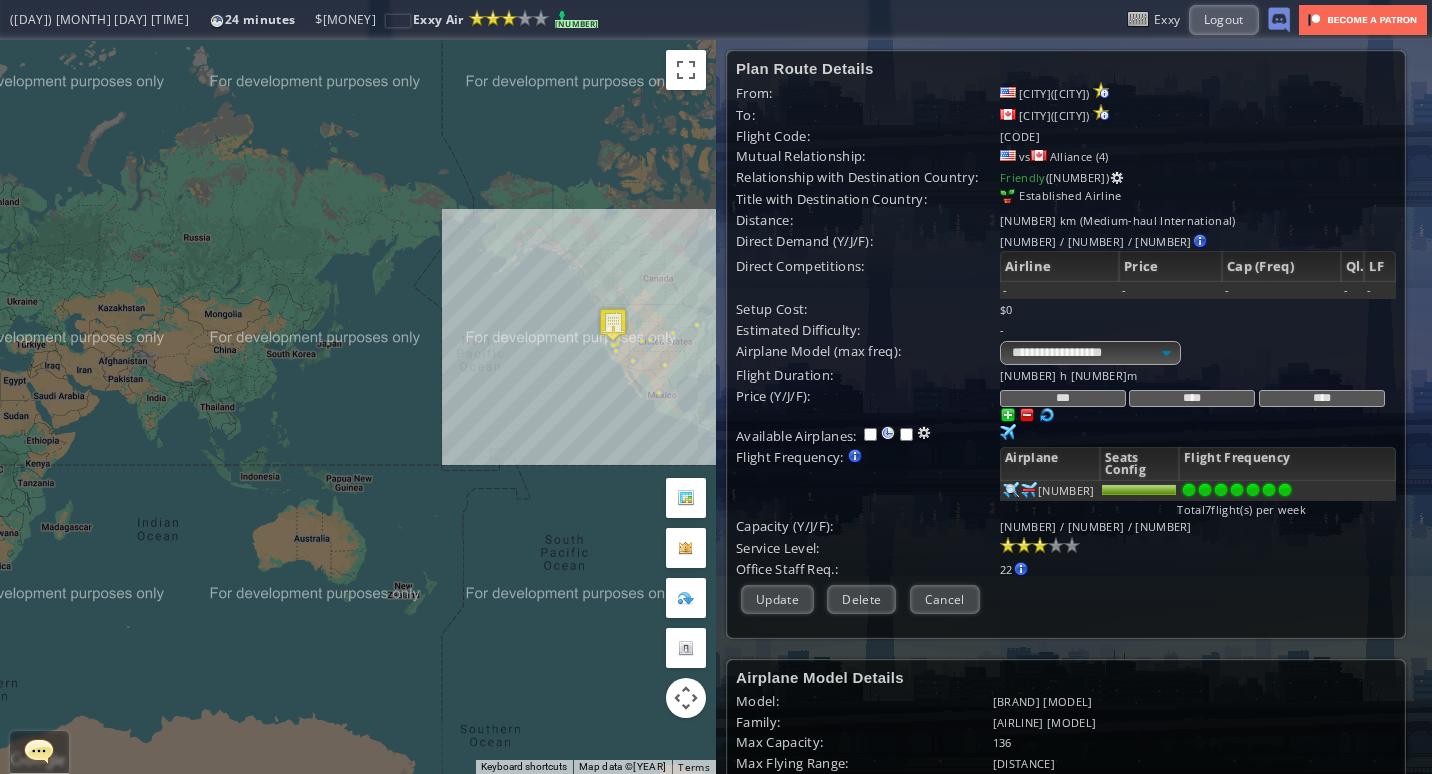 click on "***" at bounding box center (1063, 398) 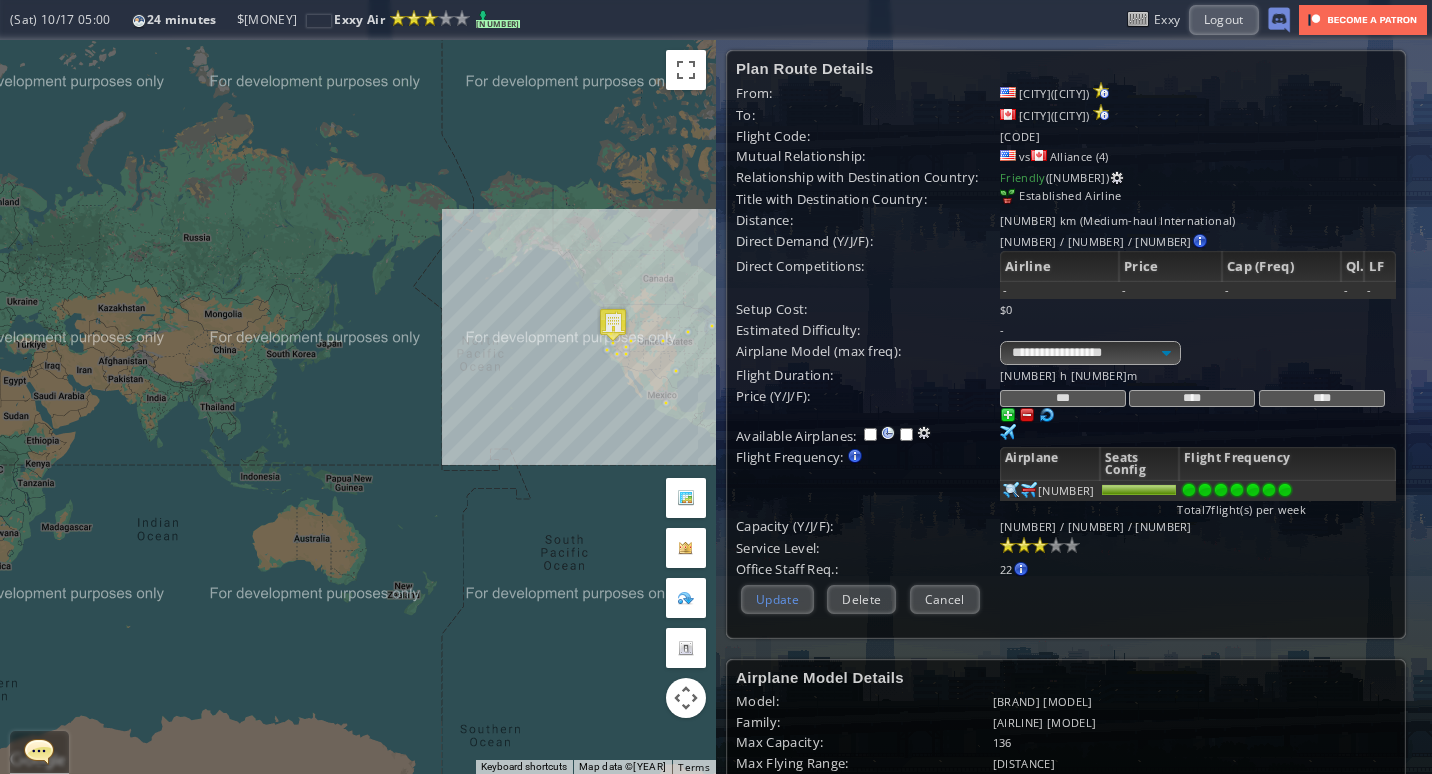 type on "***" 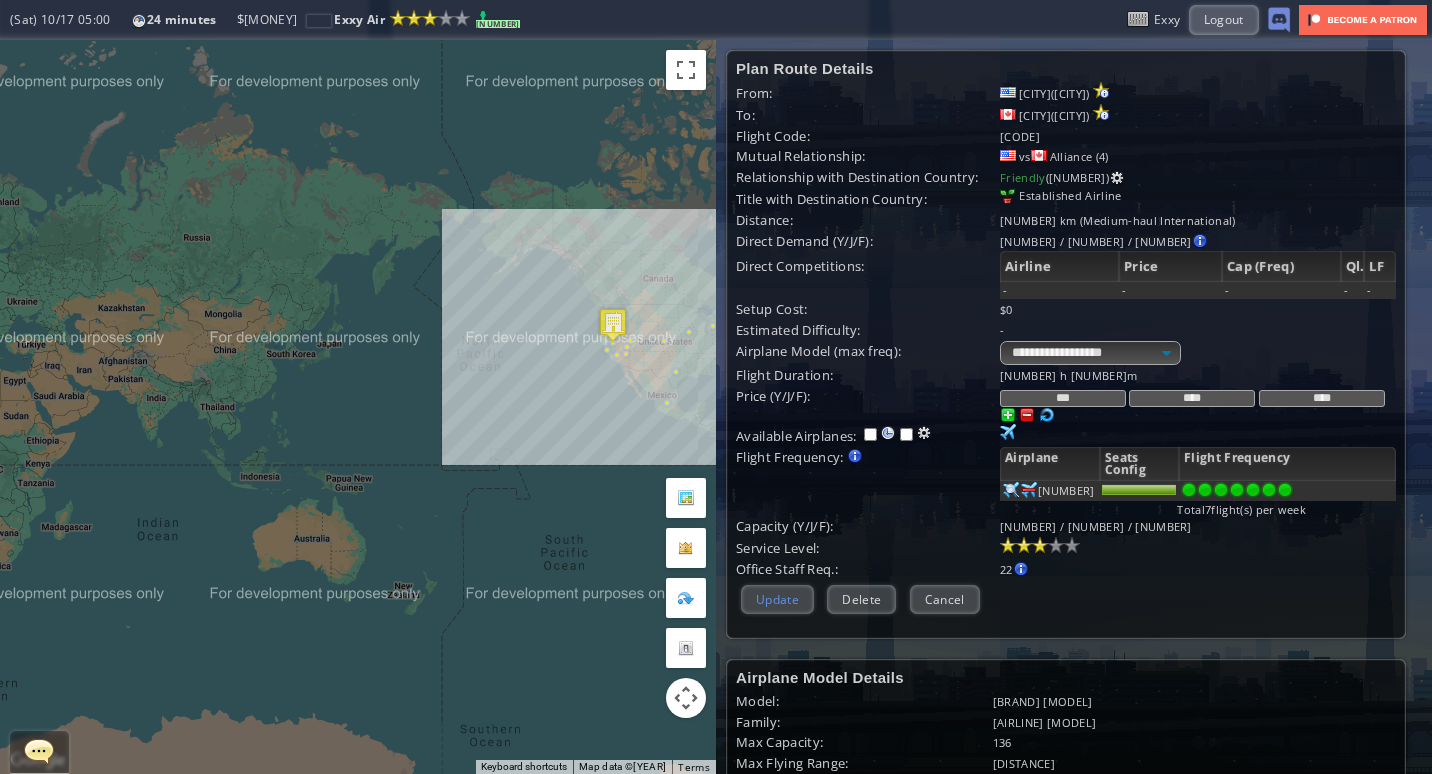click on "Update" at bounding box center [777, 599] 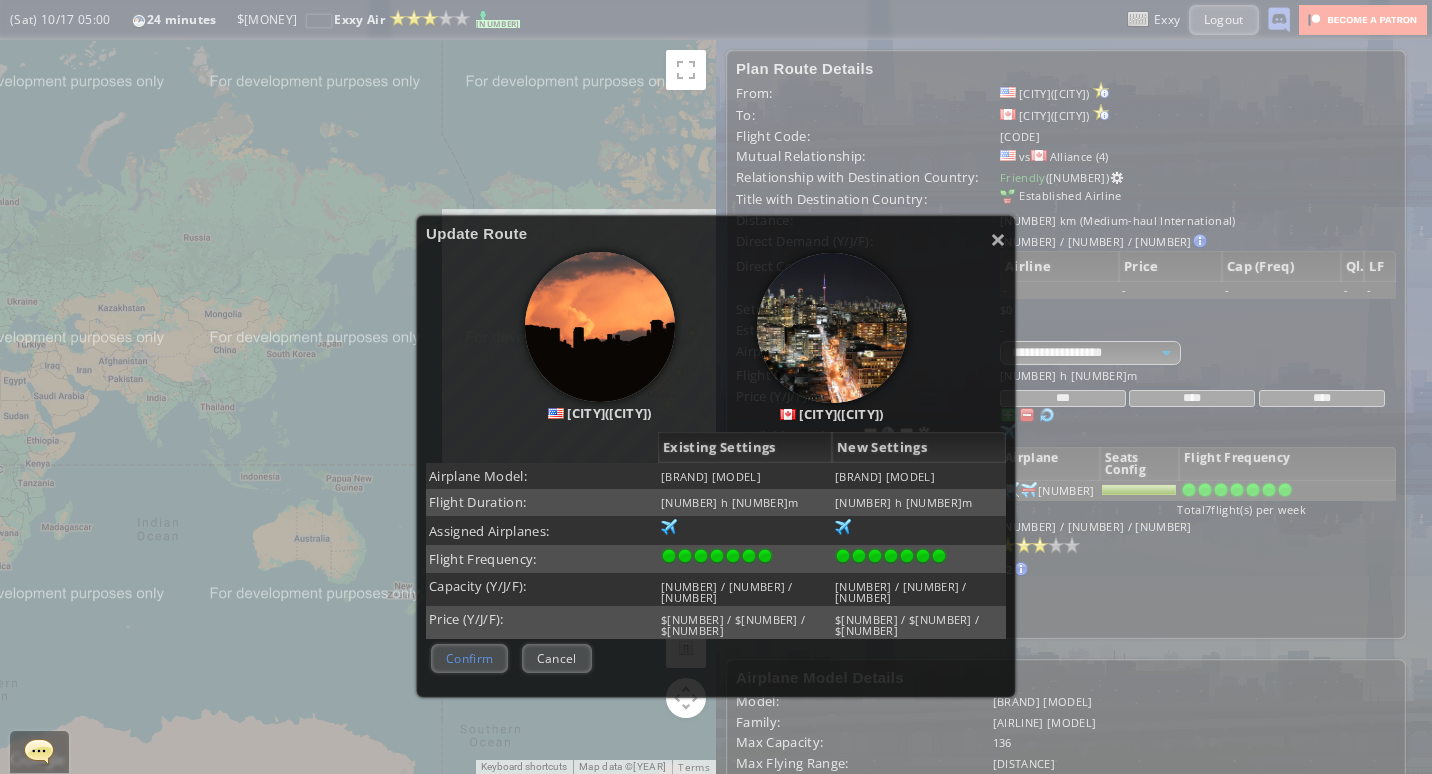 click on "Confirm" at bounding box center [469, 658] 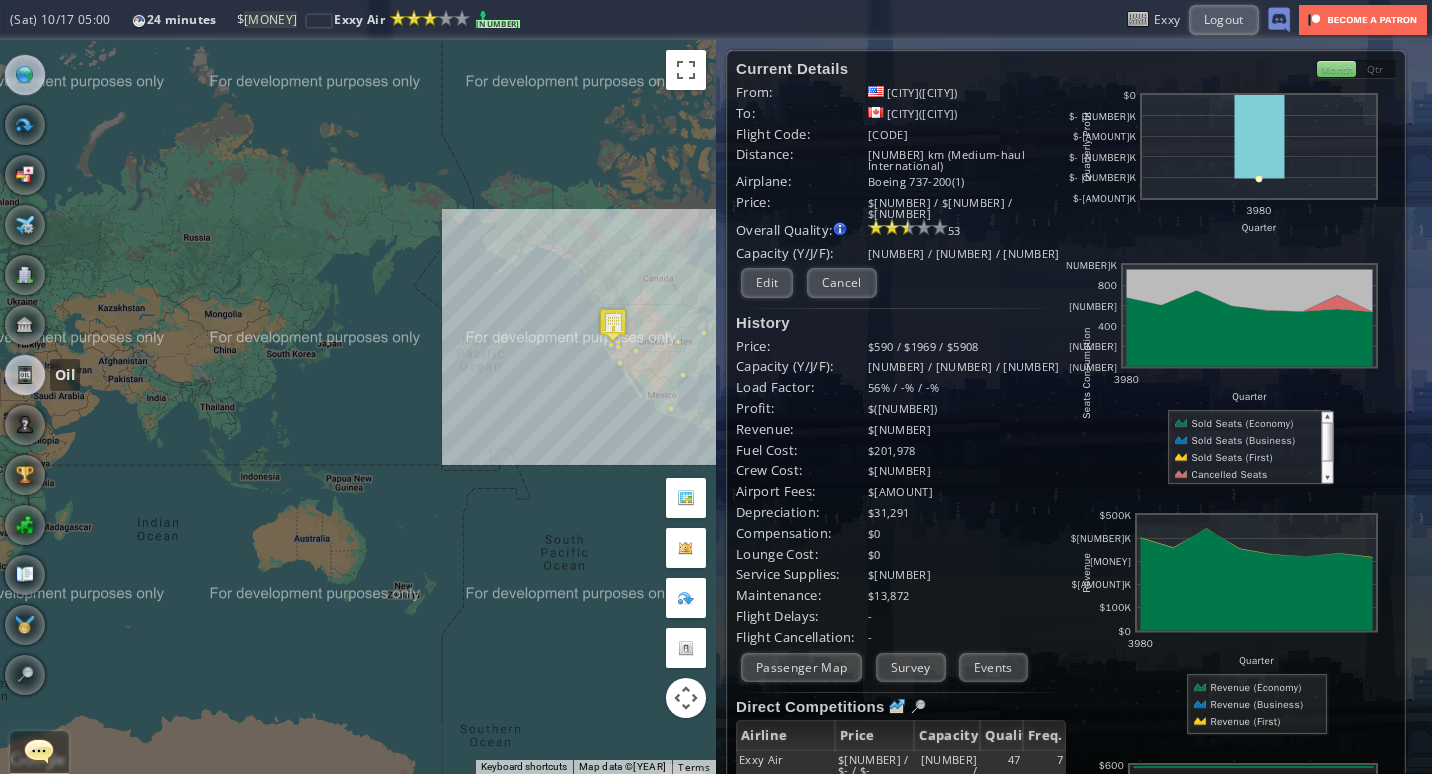 click at bounding box center [25, 375] 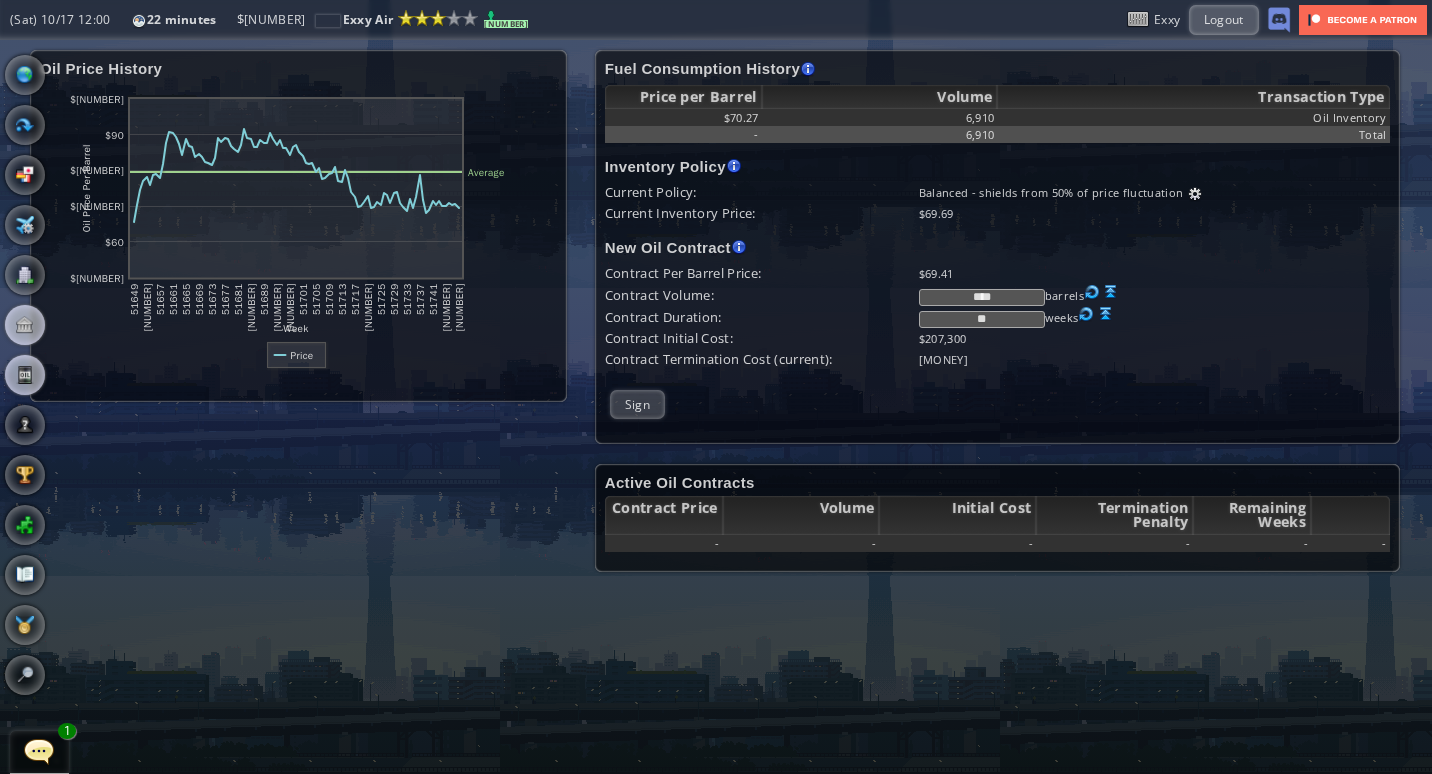 click at bounding box center [25, 325] 